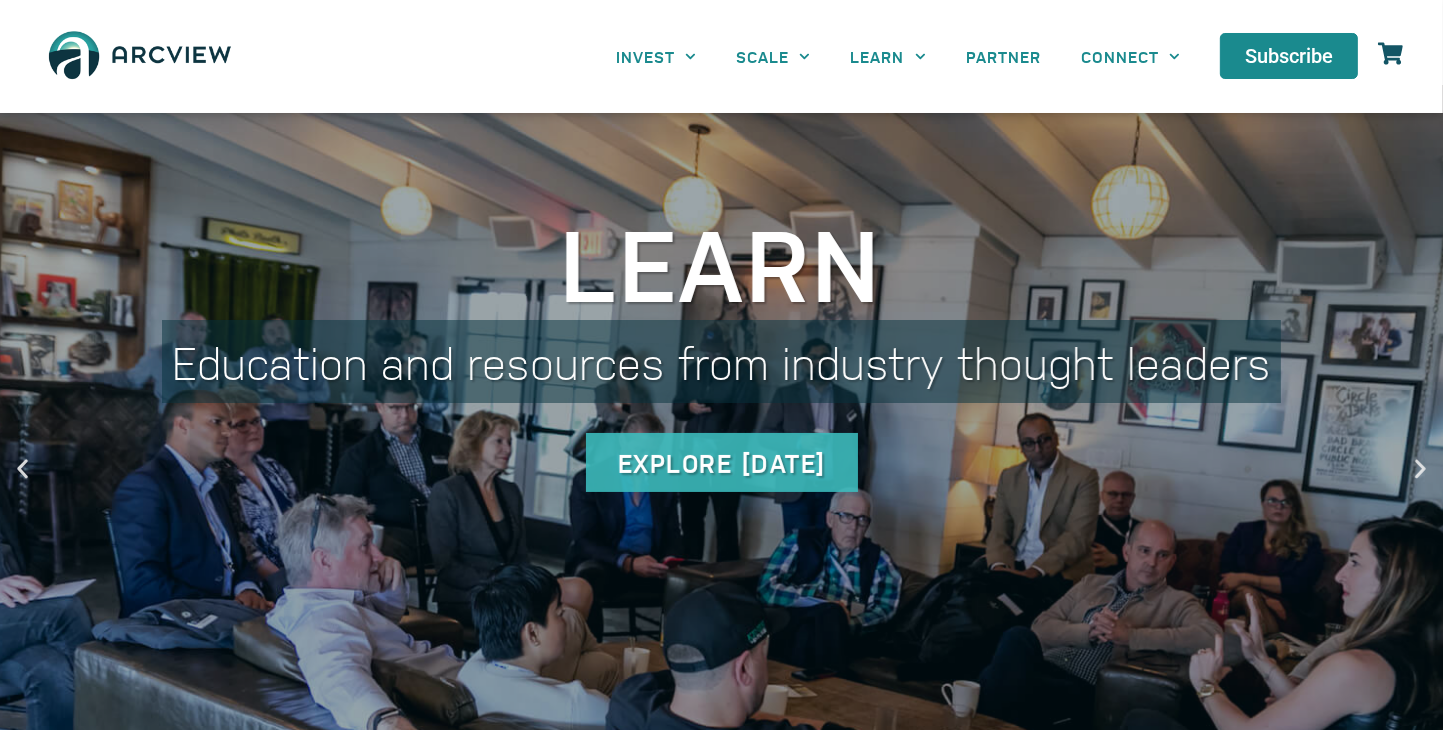 scroll, scrollTop: 0, scrollLeft: 0, axis: both 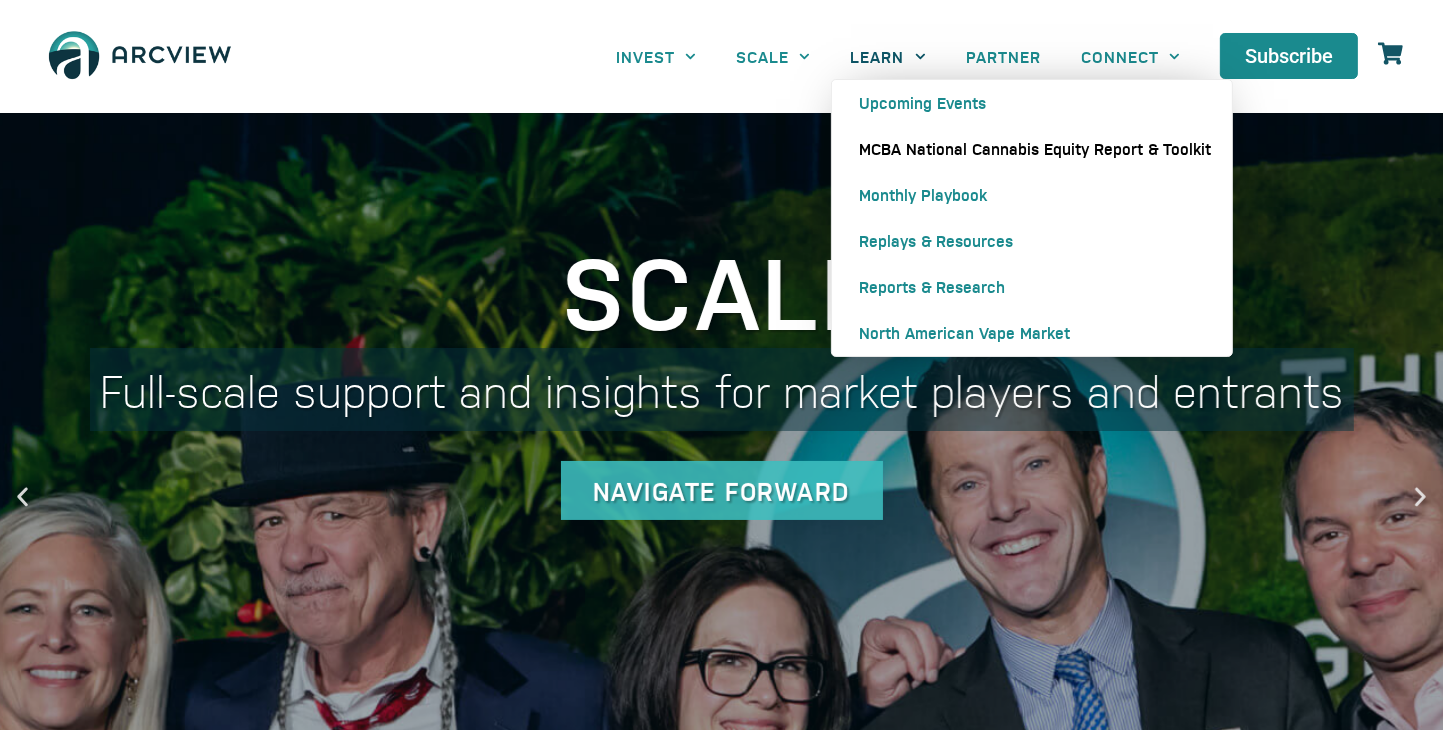 click on "MCBA National Cannabis Equity Report & Toolkit" 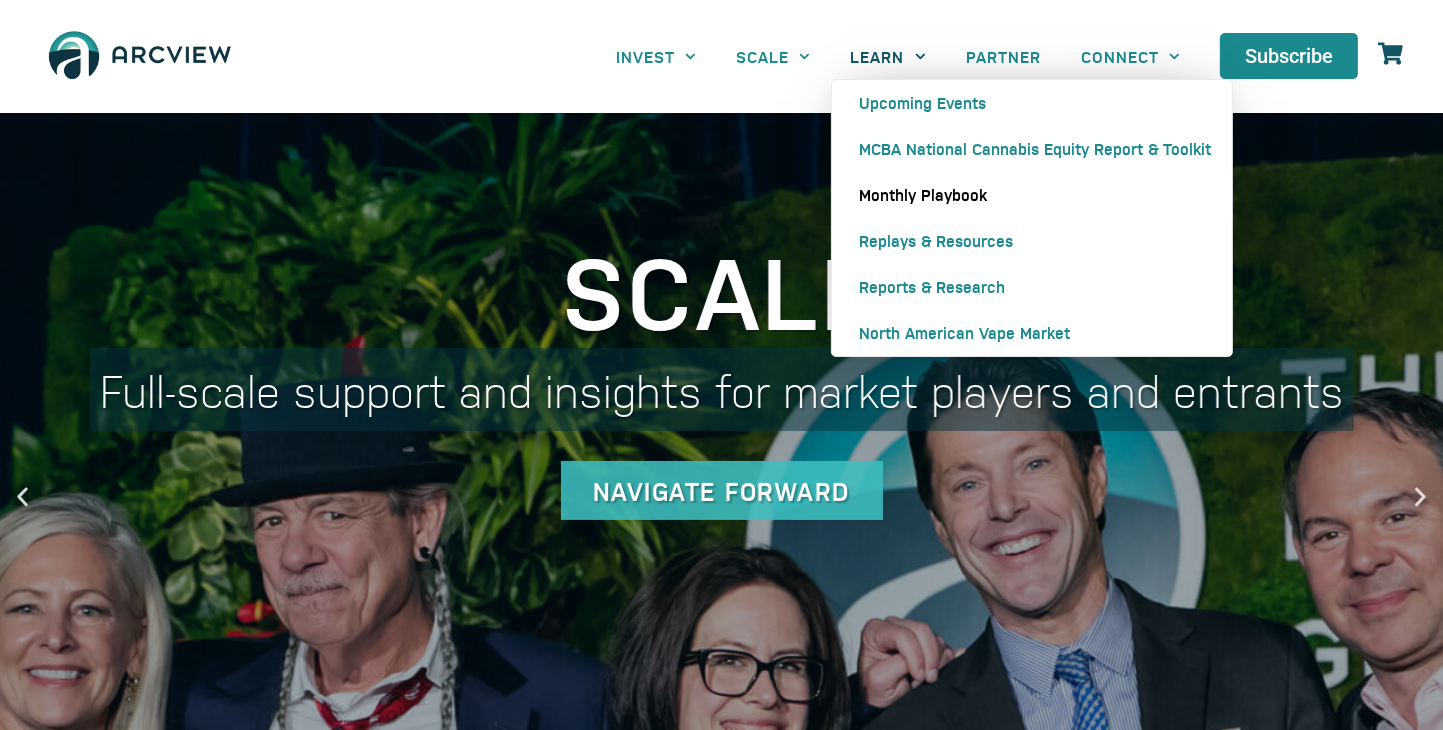 click on "Monthly Playbook" 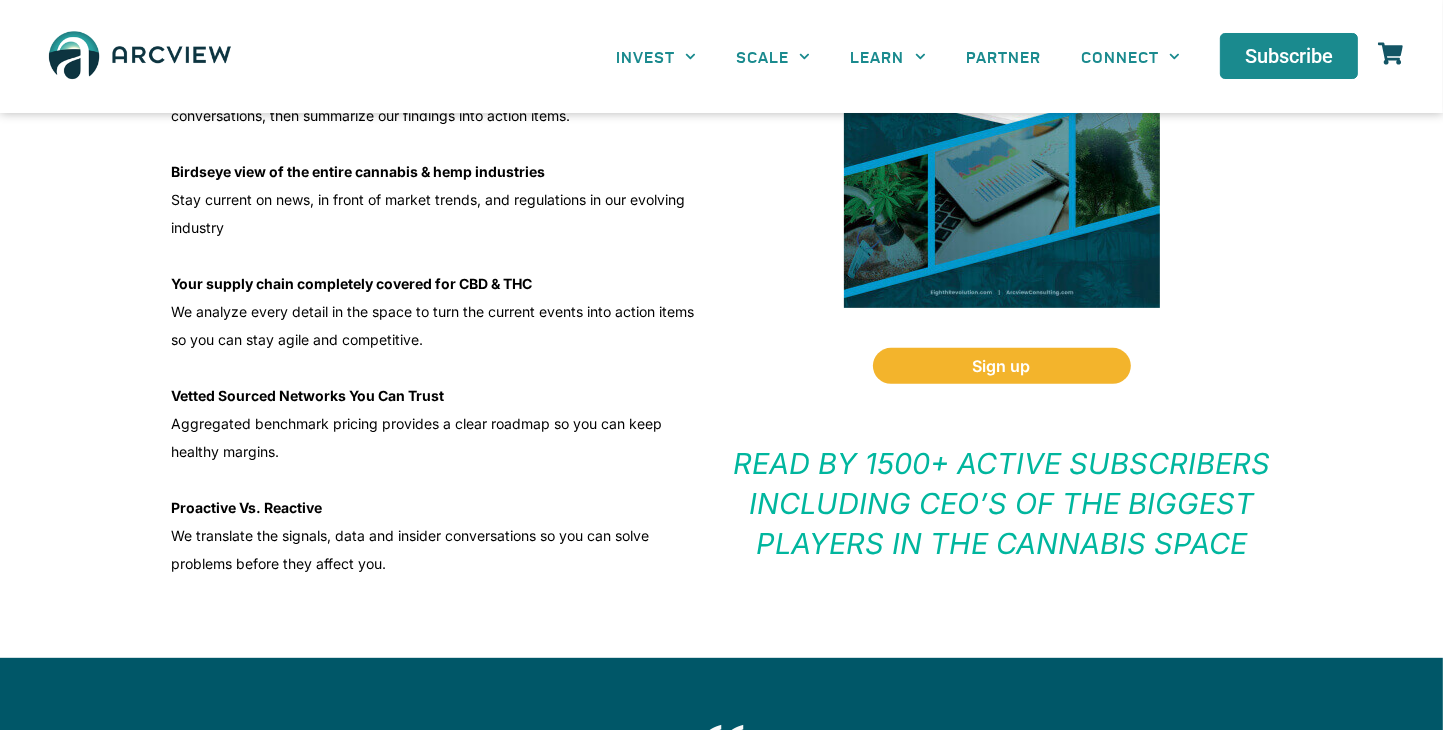 scroll, scrollTop: 692, scrollLeft: 0, axis: vertical 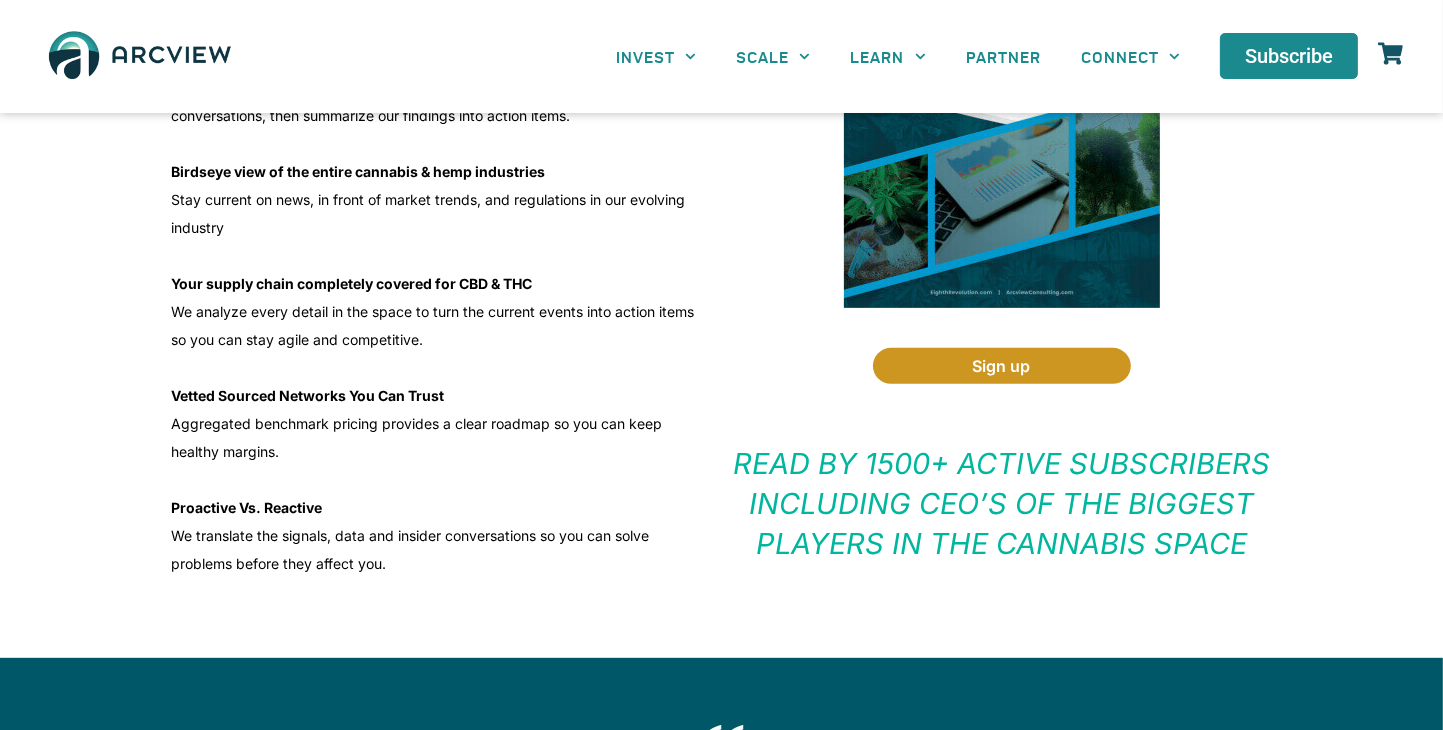 click on "Sign up" at bounding box center (1002, 366) 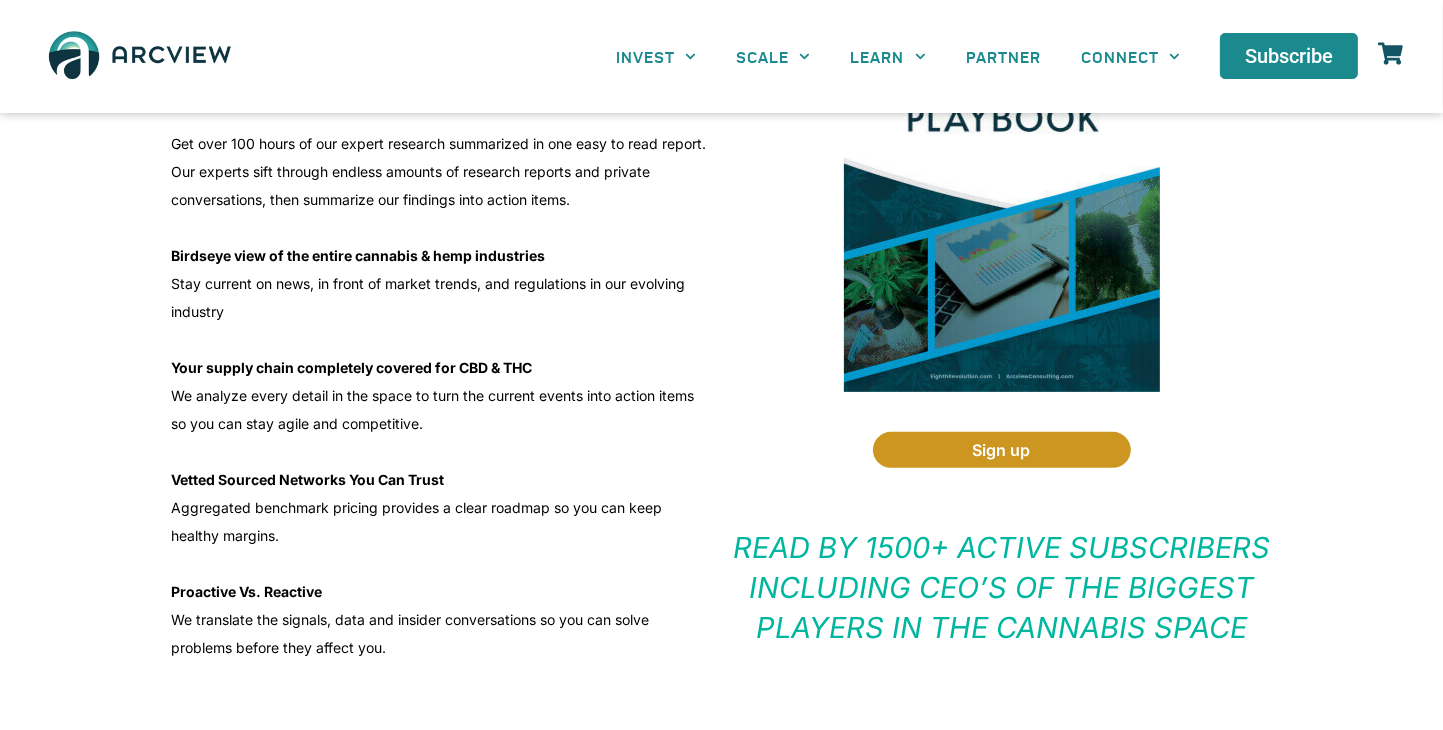 scroll, scrollTop: 648, scrollLeft: 0, axis: vertical 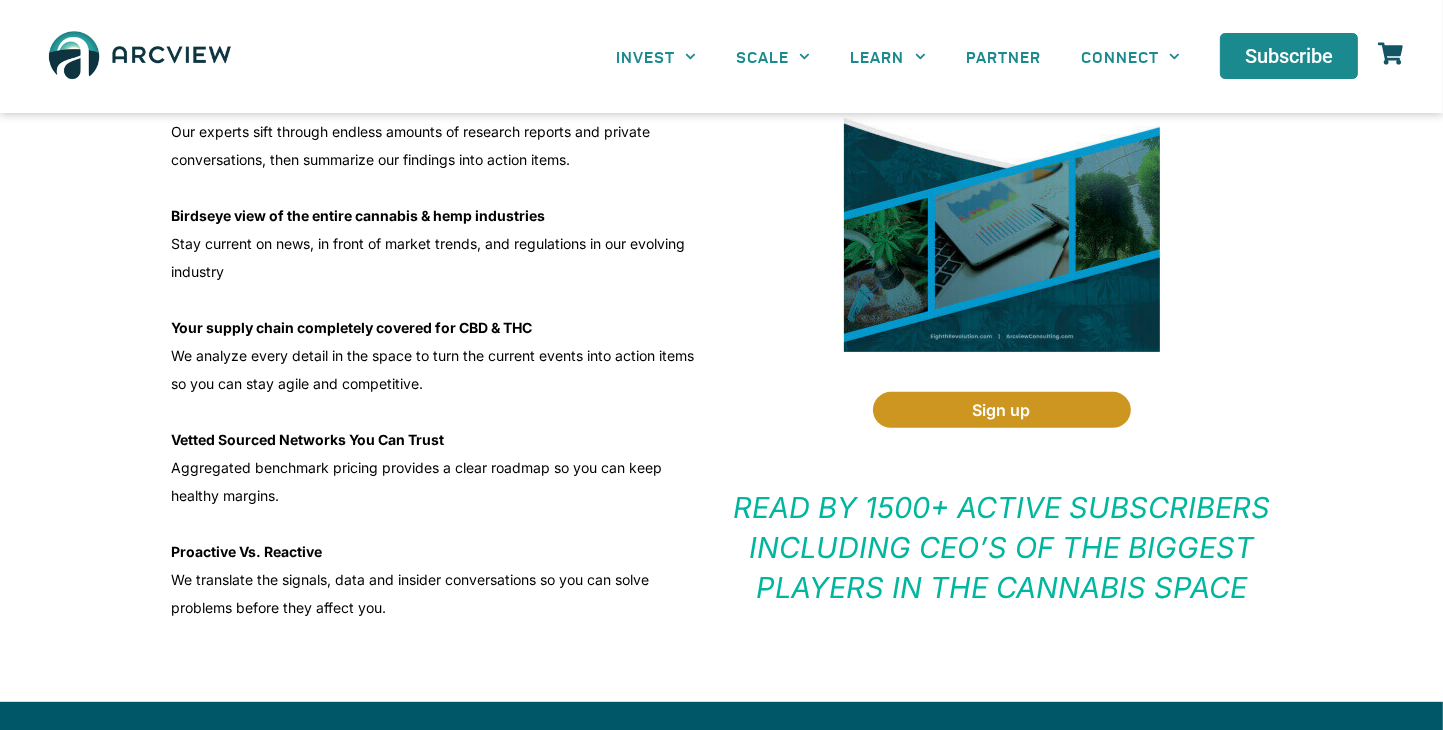 click on "Sign up" at bounding box center [1002, 410] 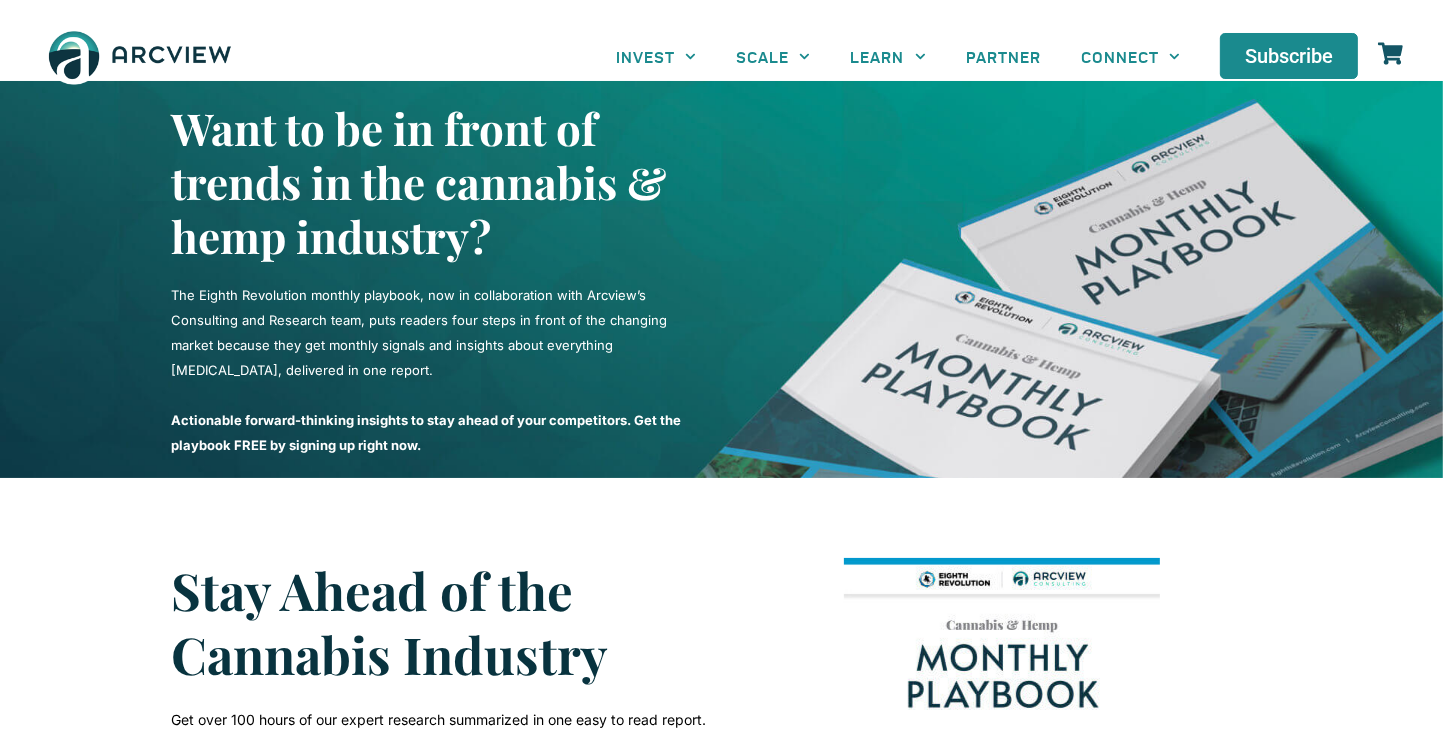 scroll, scrollTop: 0, scrollLeft: 0, axis: both 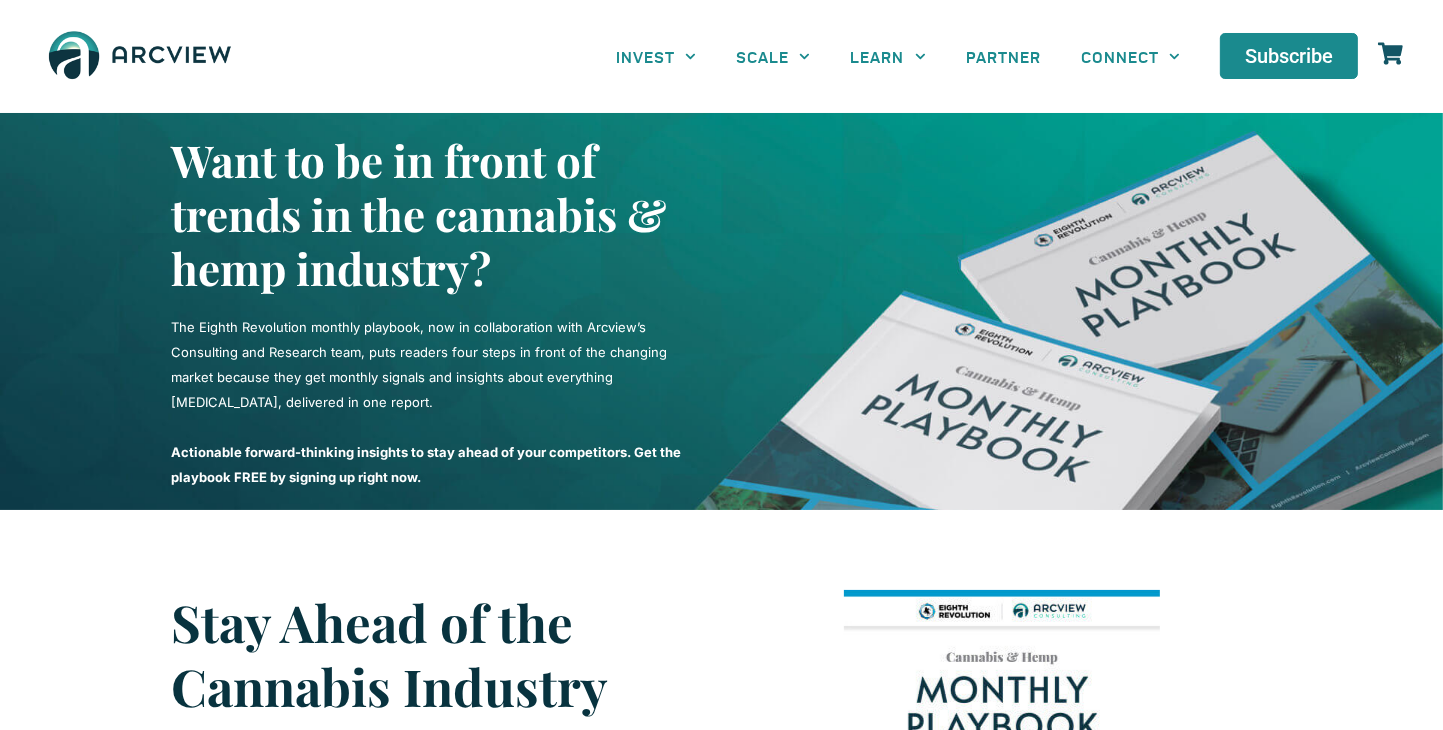 click at bounding box center [1002, 311] 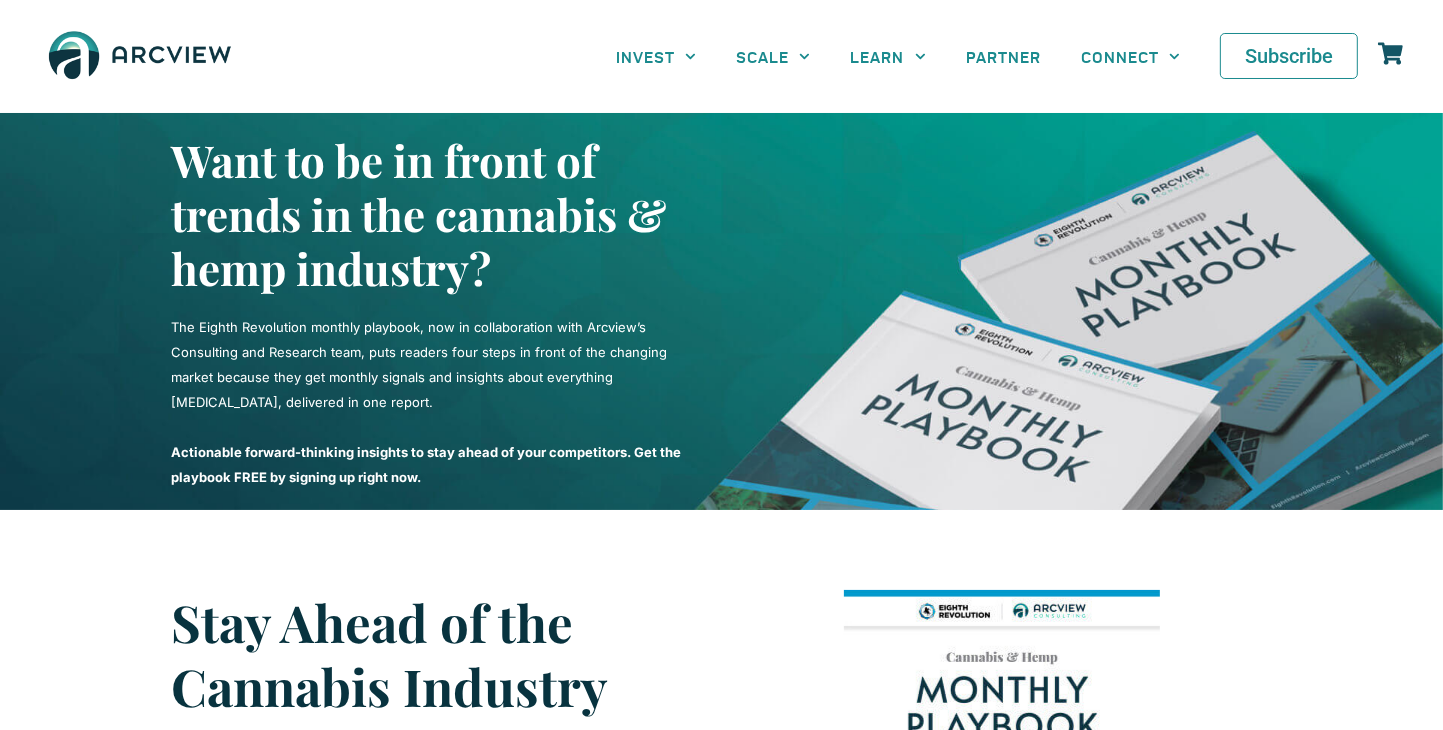 click on "Subscribe" 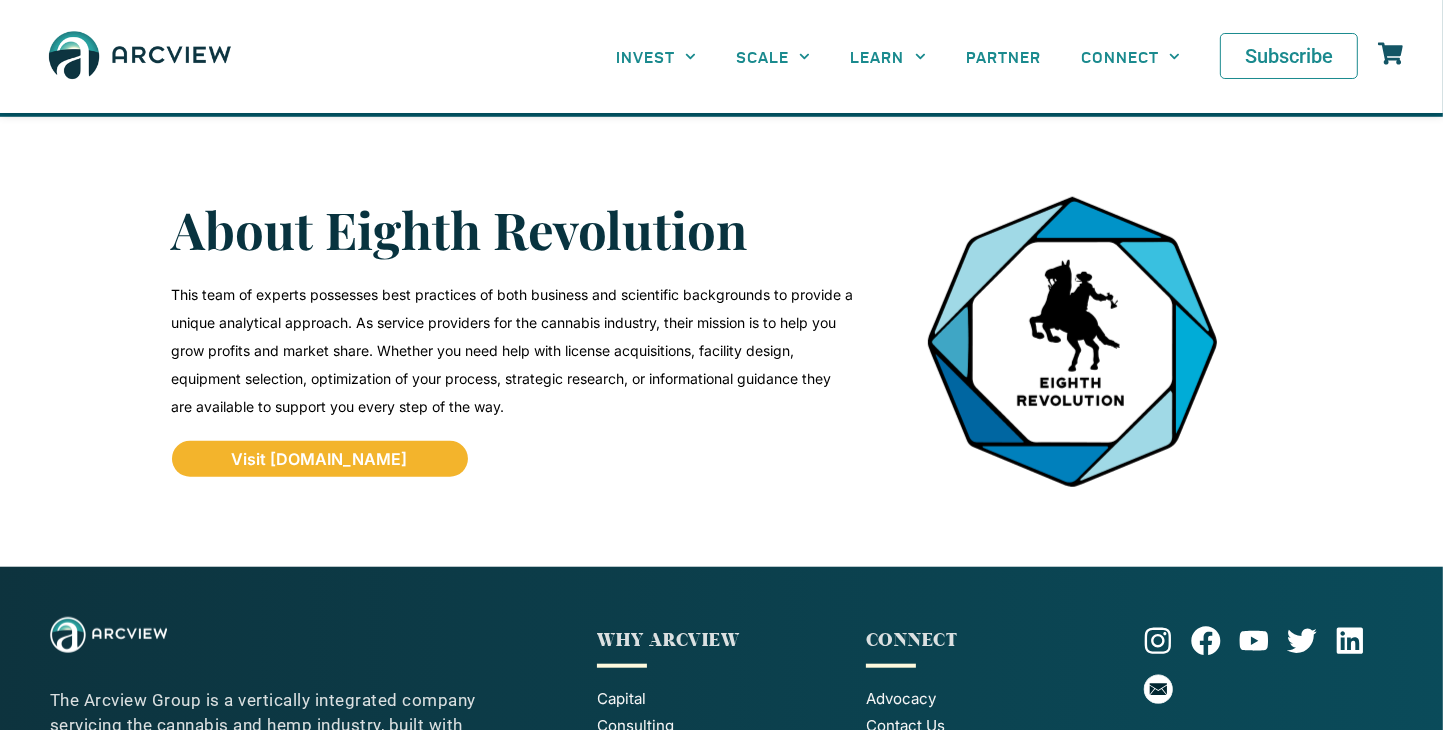 scroll, scrollTop: 1552, scrollLeft: 0, axis: vertical 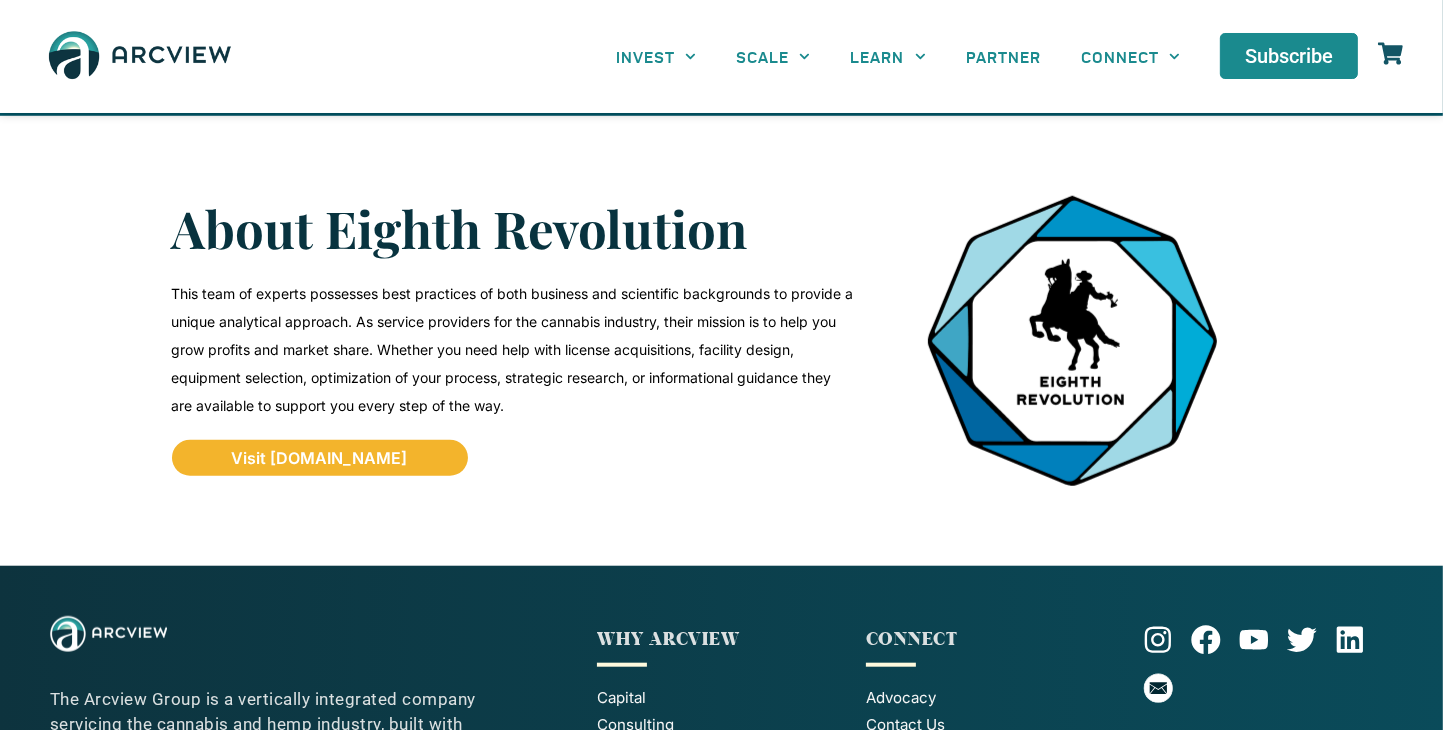 click on "Visit EighthRevolution.com" at bounding box center (320, 458) 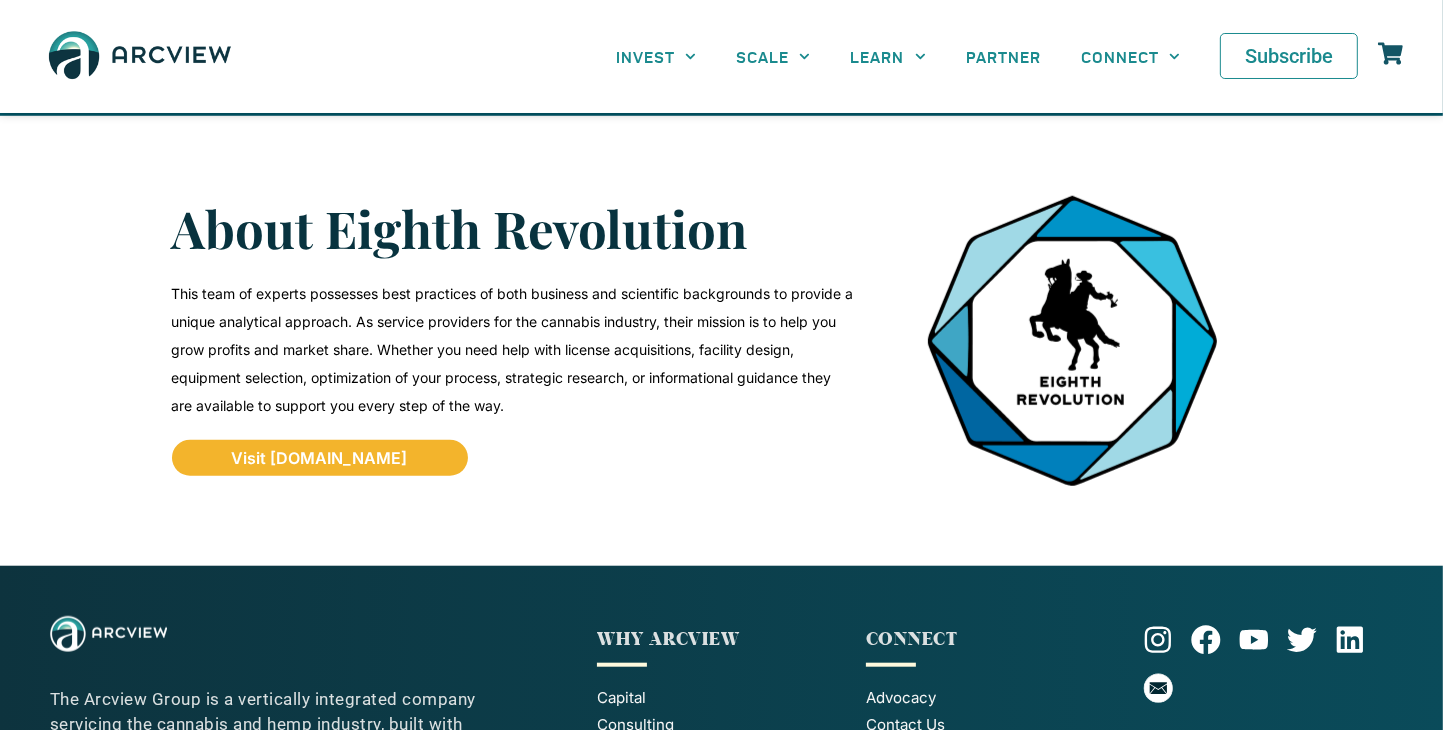 click on "Subscribe" 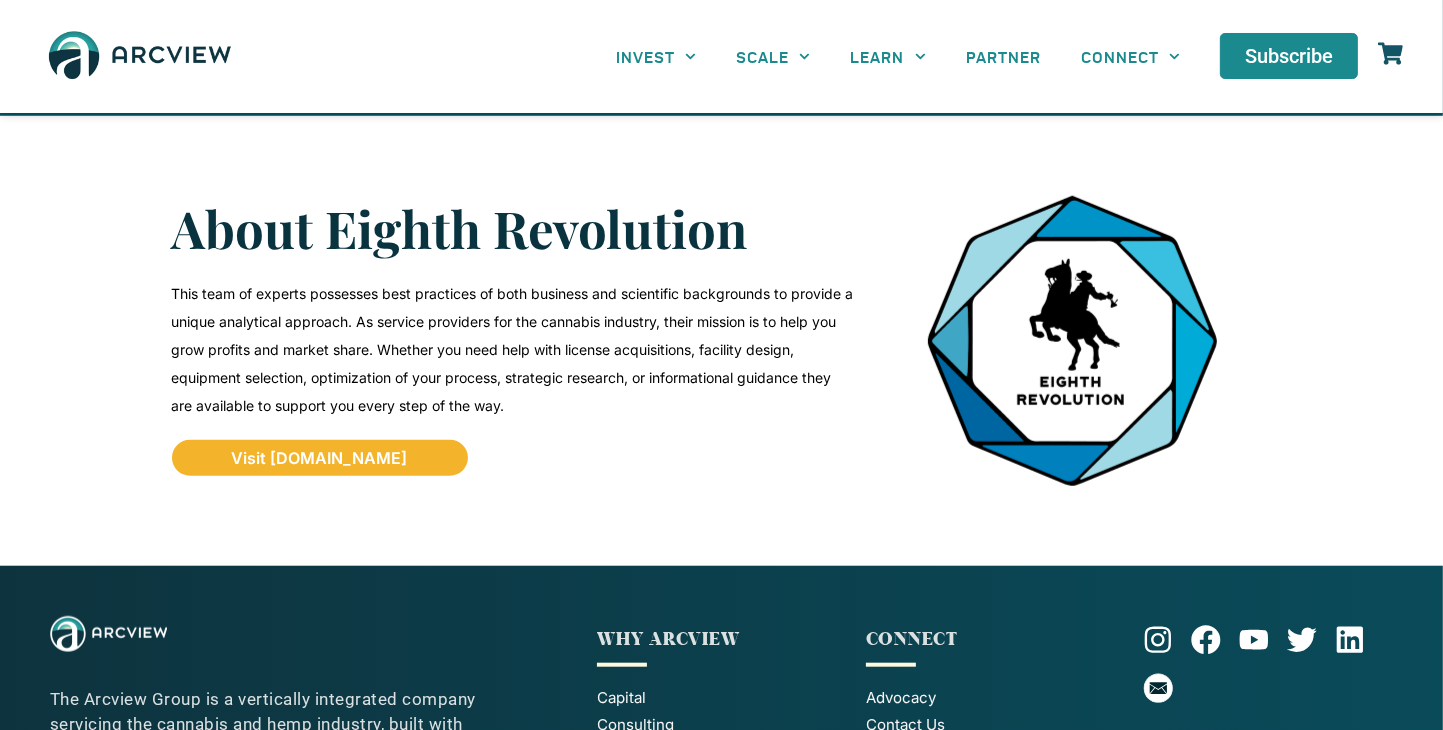 click 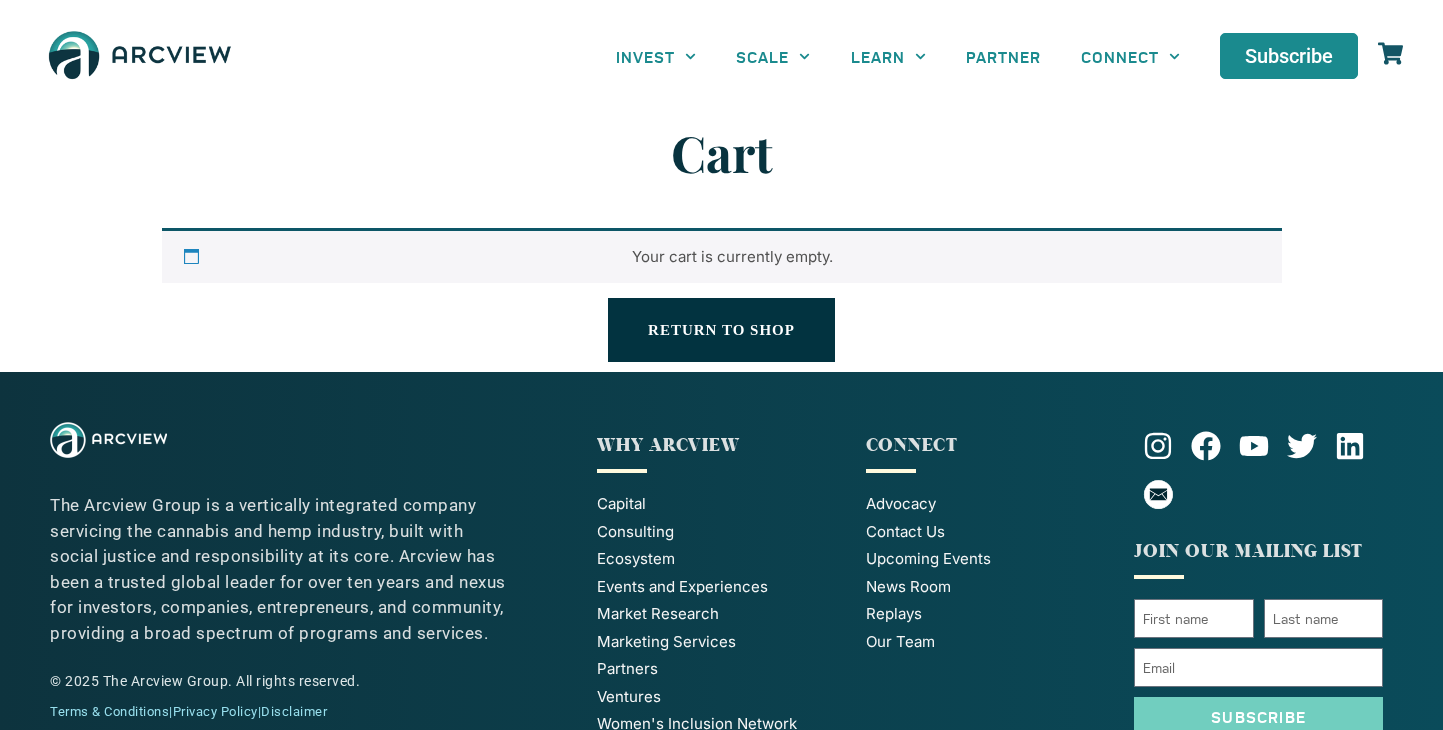 scroll, scrollTop: 0, scrollLeft: 0, axis: both 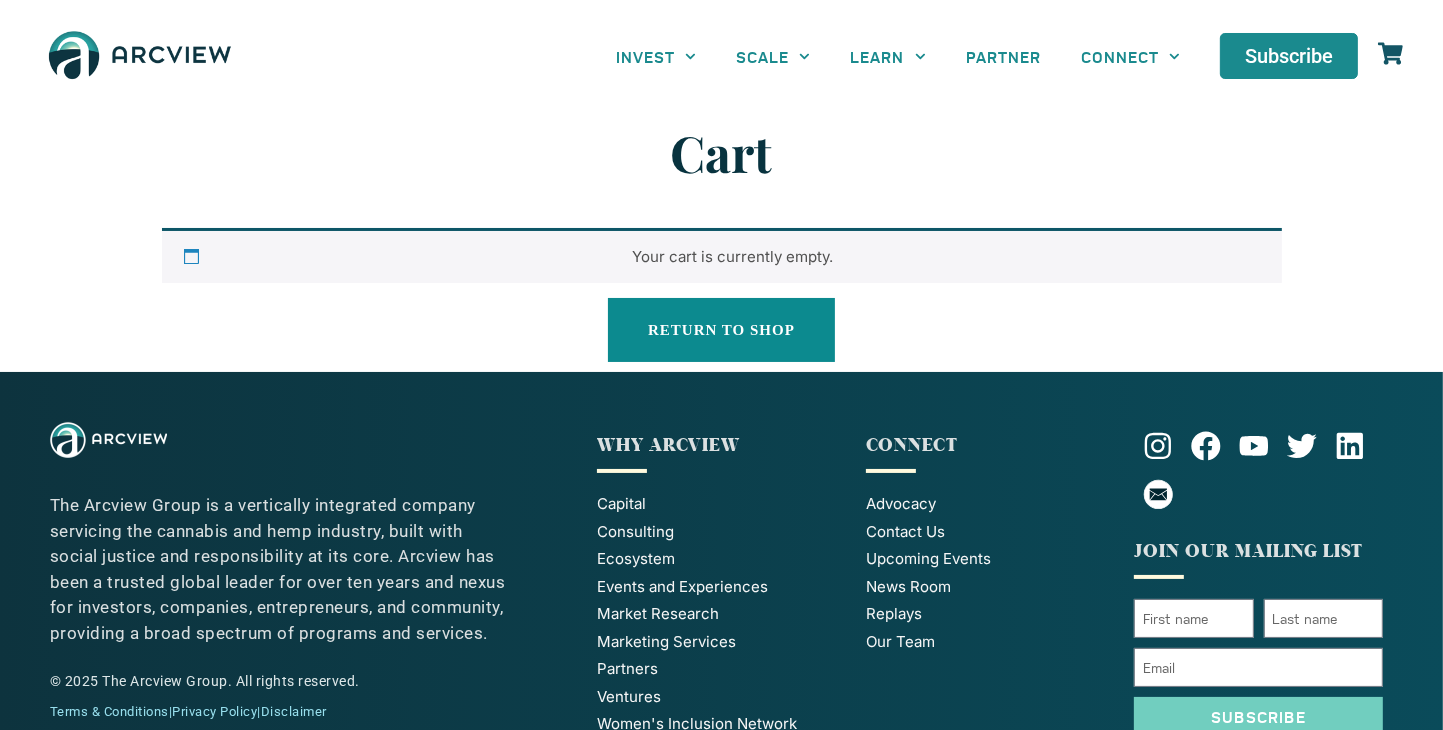 click on "Return to shop" at bounding box center [721, 330] 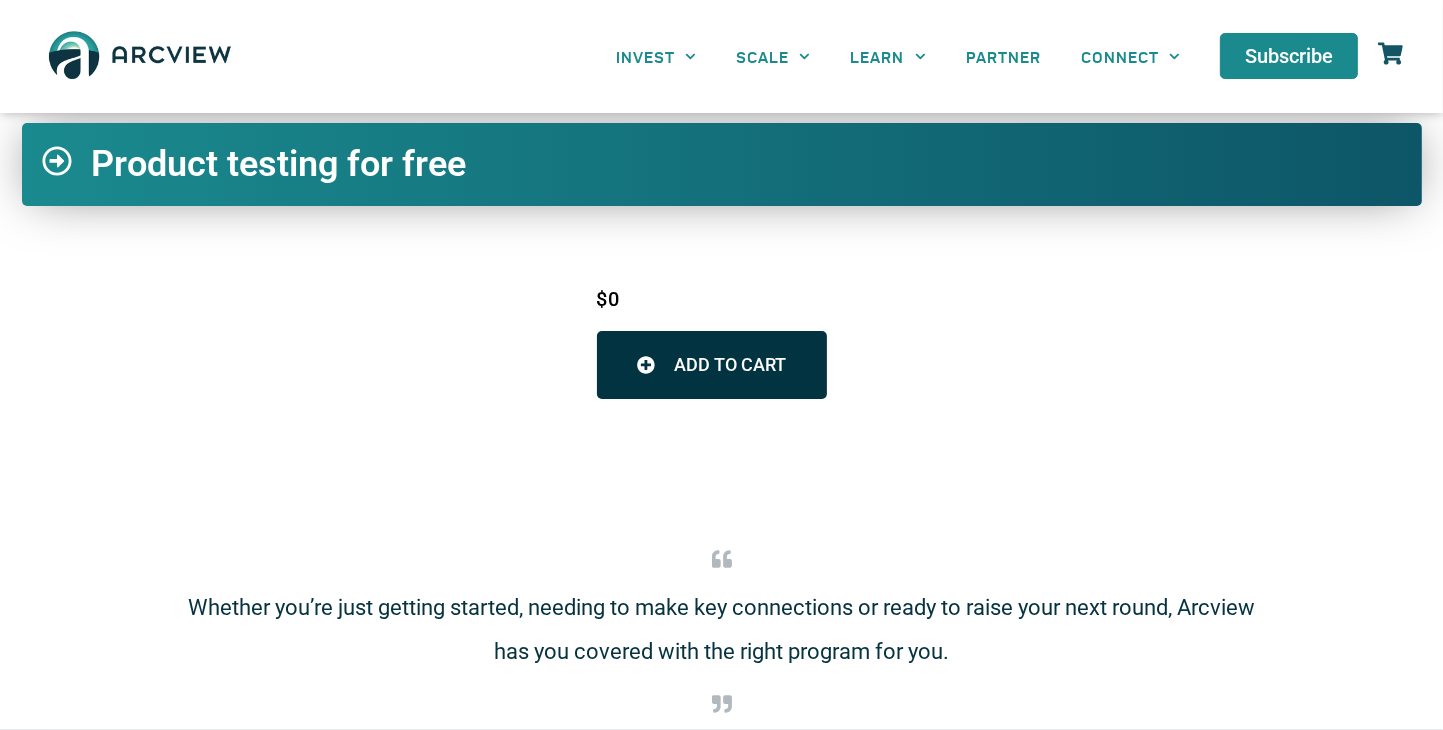 scroll, scrollTop: 0, scrollLeft: 0, axis: both 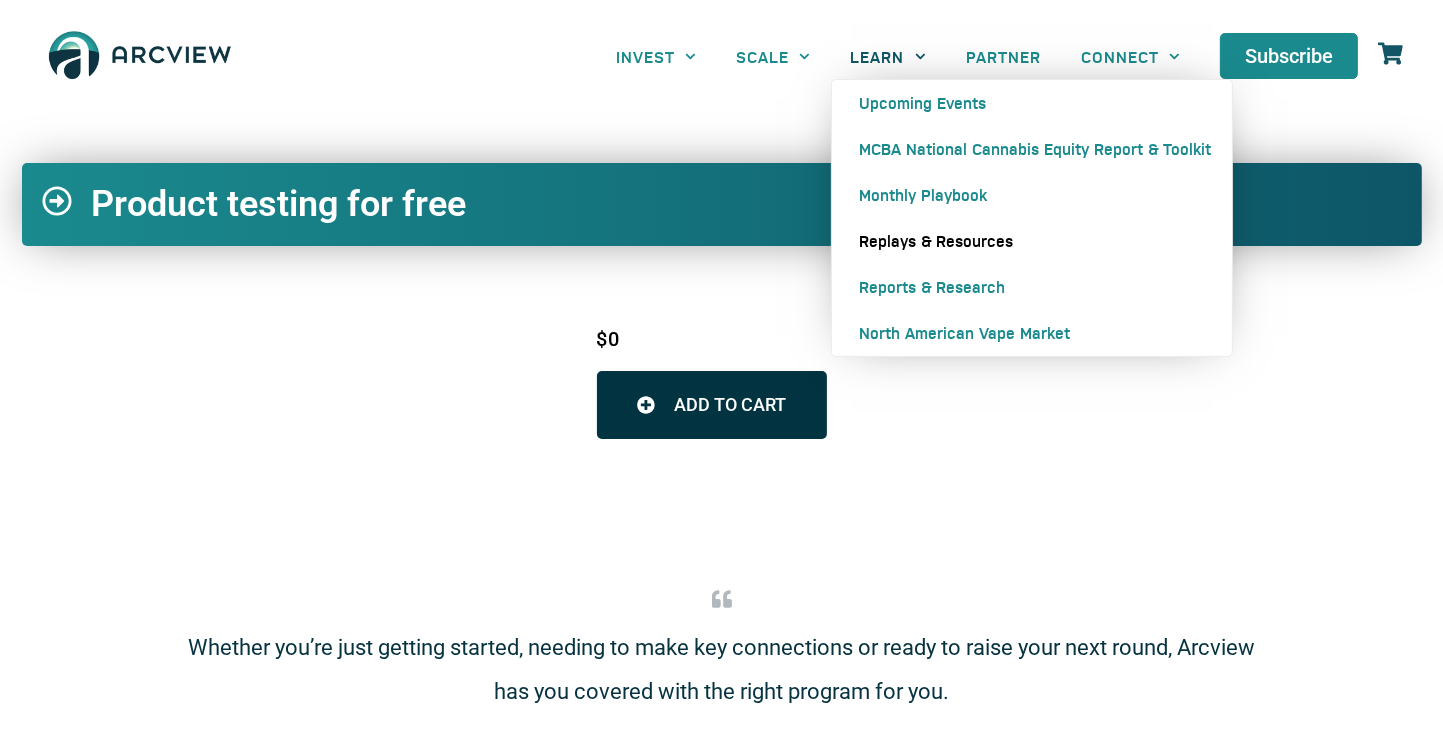 click on "Replays & Resources" 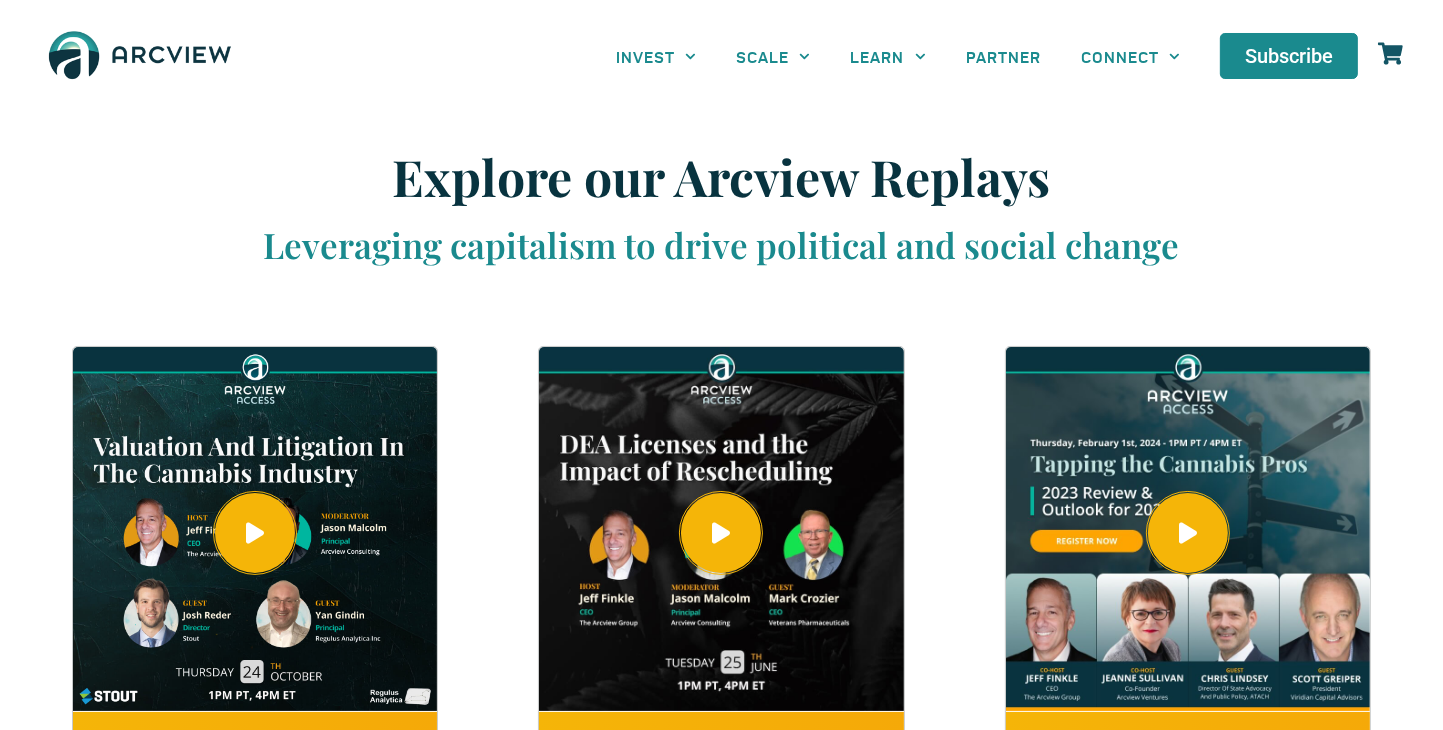 scroll, scrollTop: 0, scrollLeft: 0, axis: both 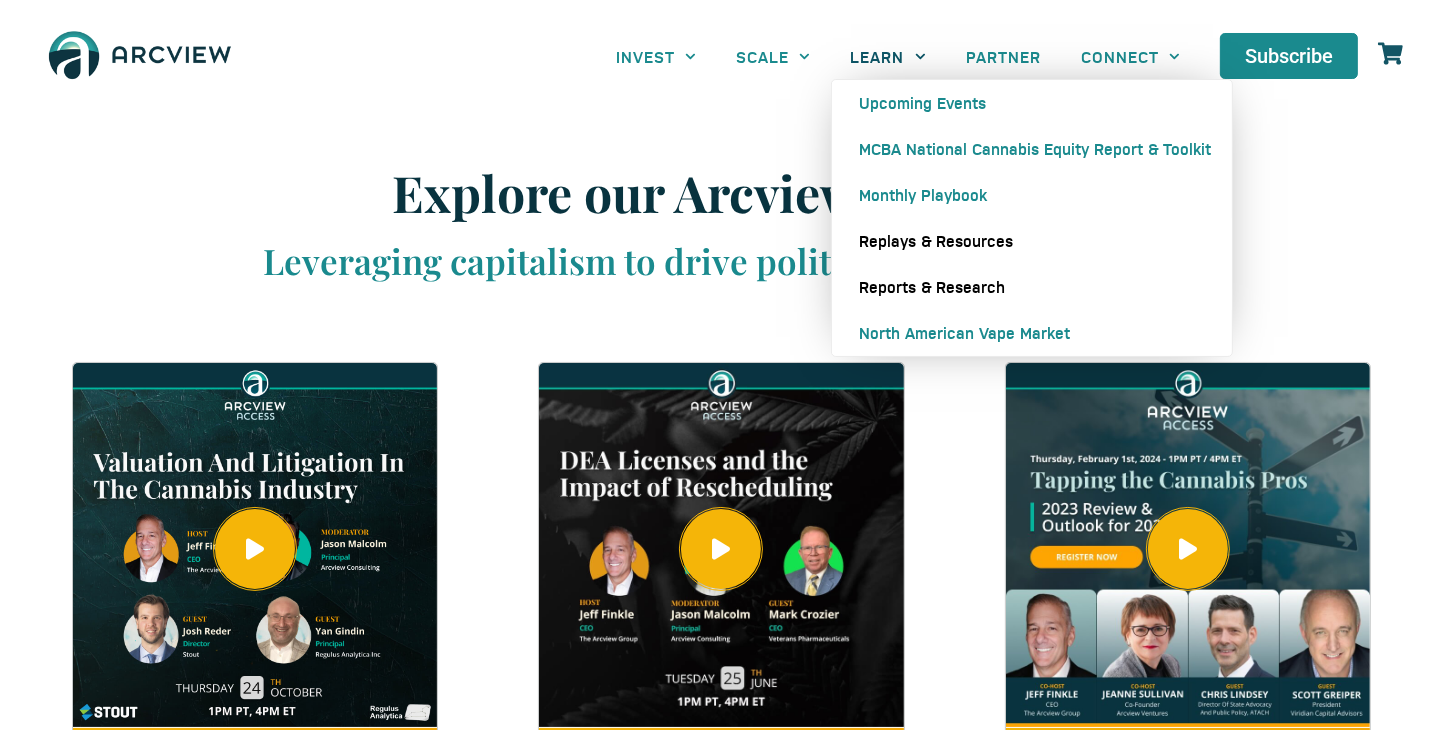 click on "Reports & Research" 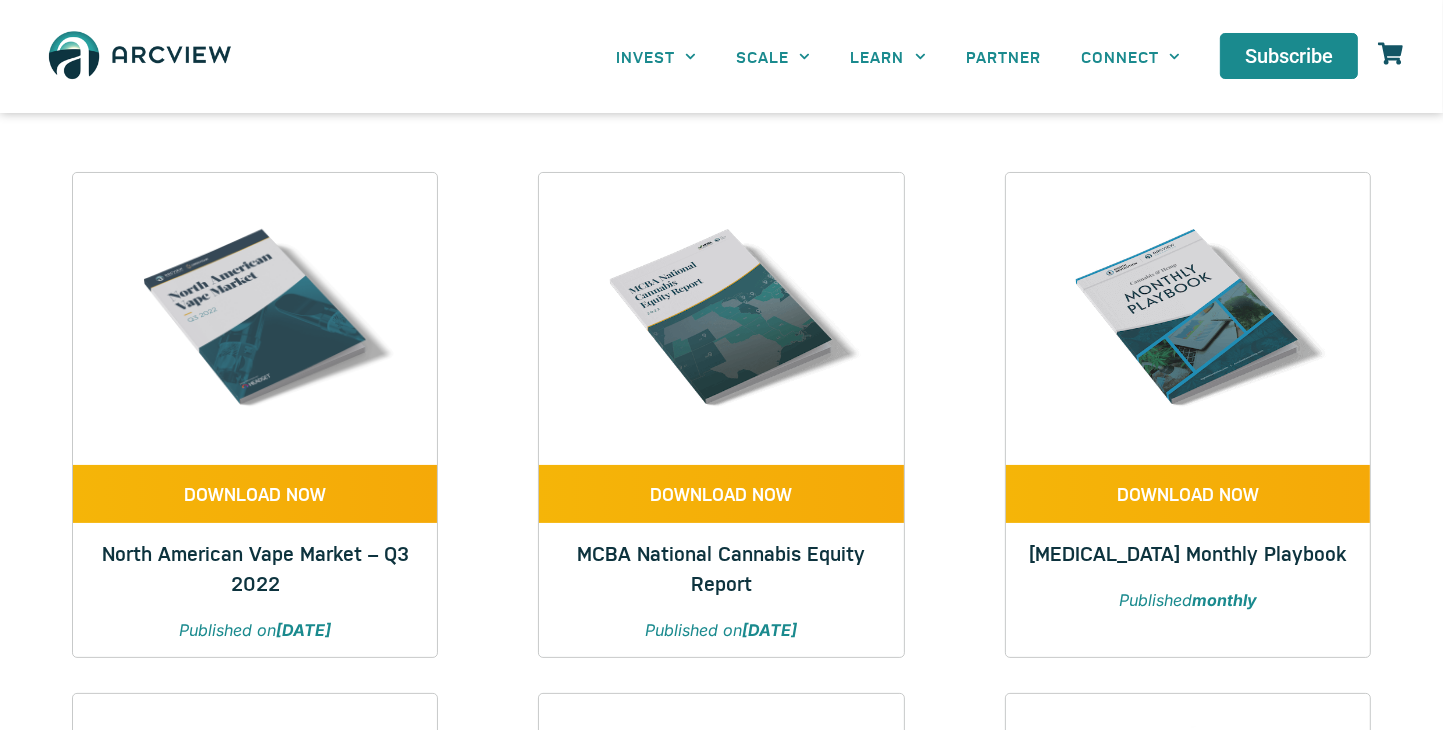 scroll, scrollTop: 94, scrollLeft: 0, axis: vertical 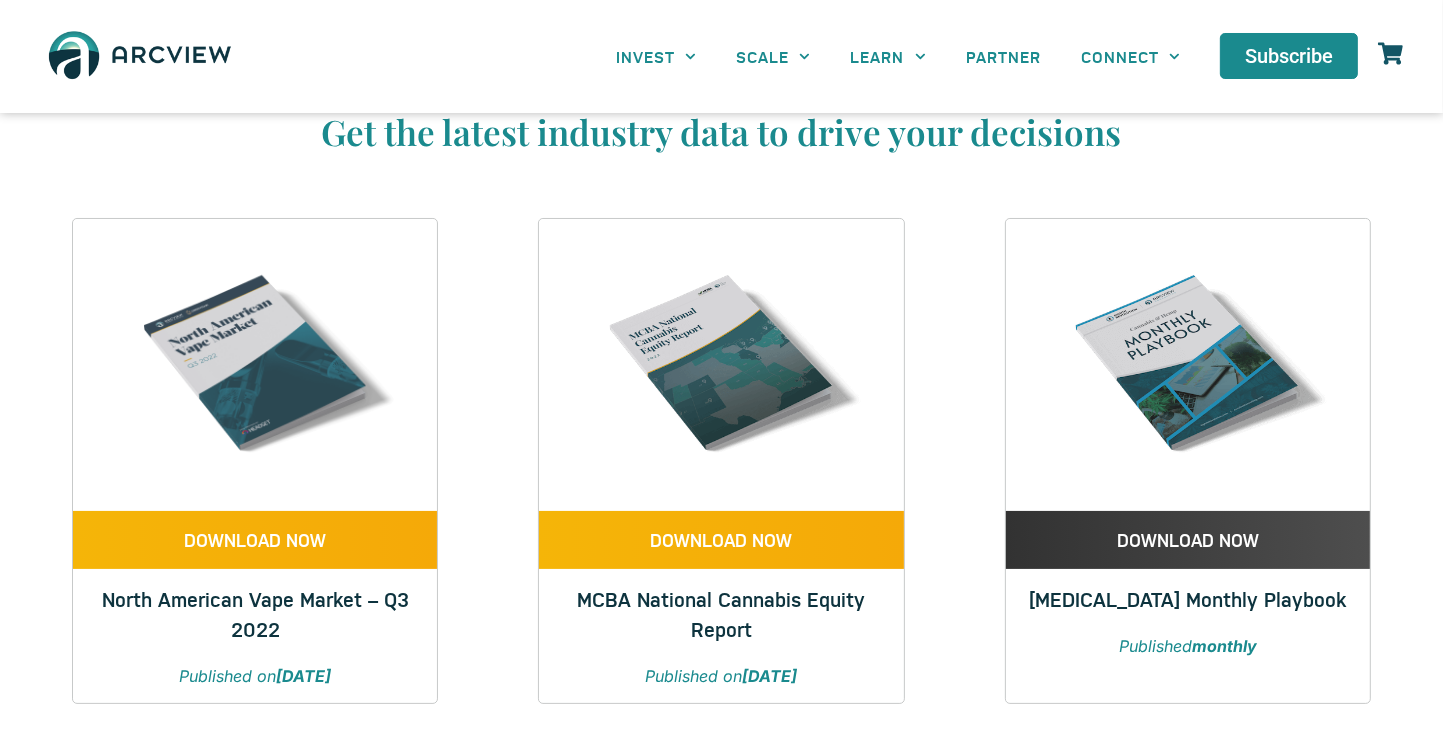 click on "DOWNLOAD NOW" at bounding box center (1188, 540) 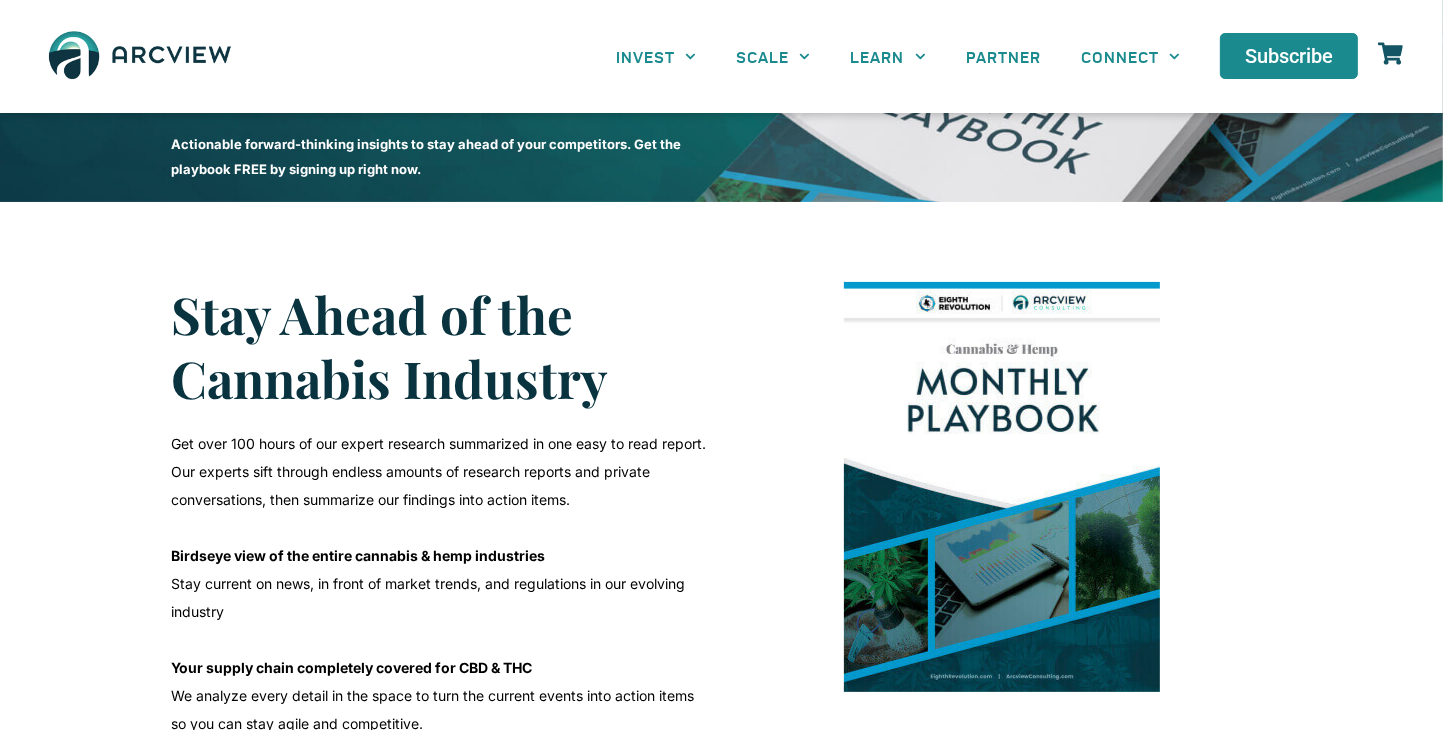 scroll, scrollTop: 308, scrollLeft: 0, axis: vertical 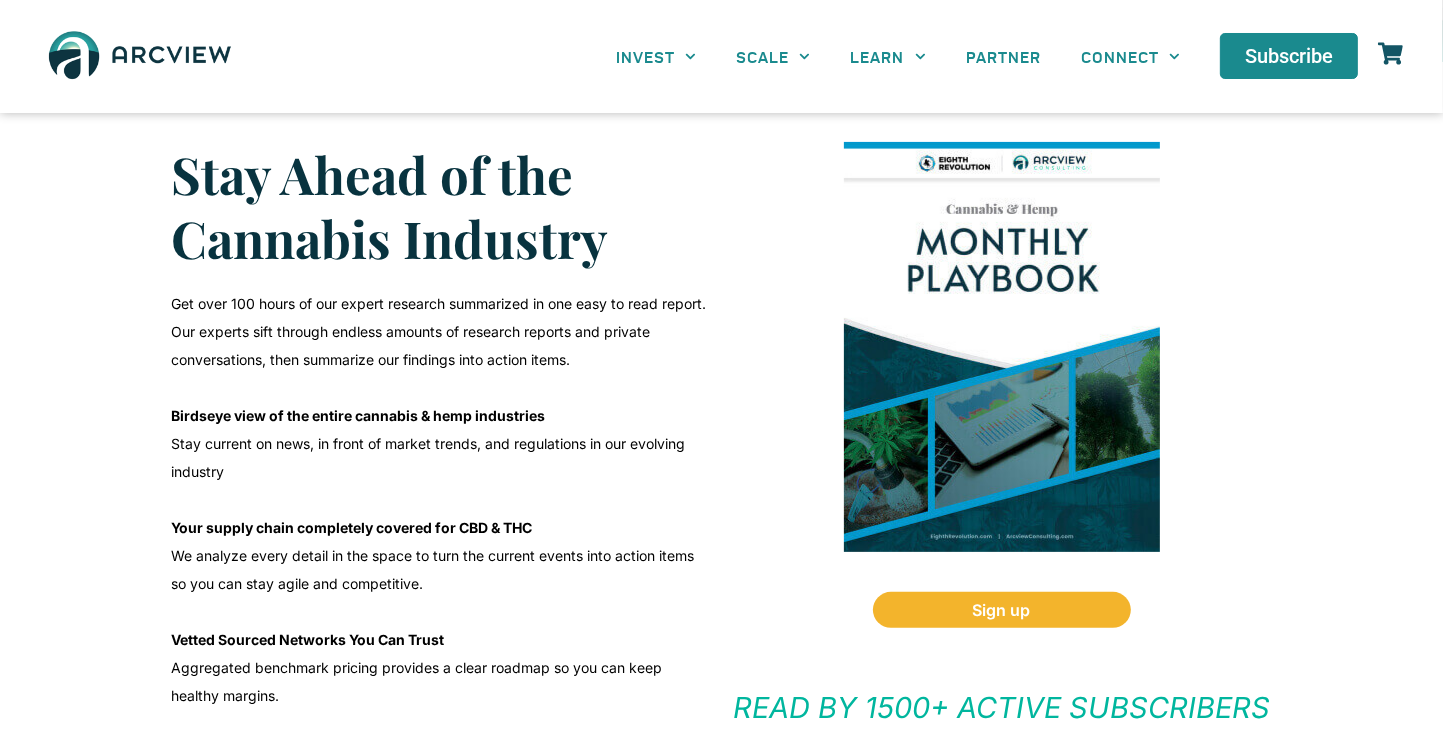 click at bounding box center (1002, 347) 